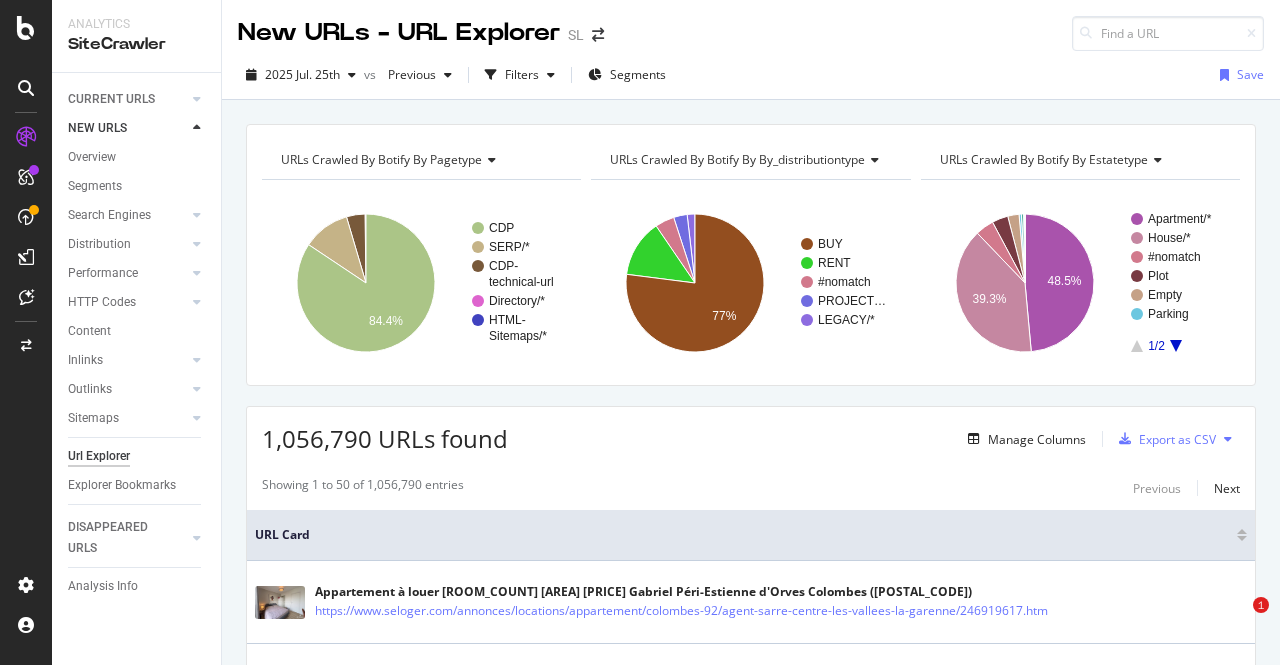scroll, scrollTop: 0, scrollLeft: 0, axis: both 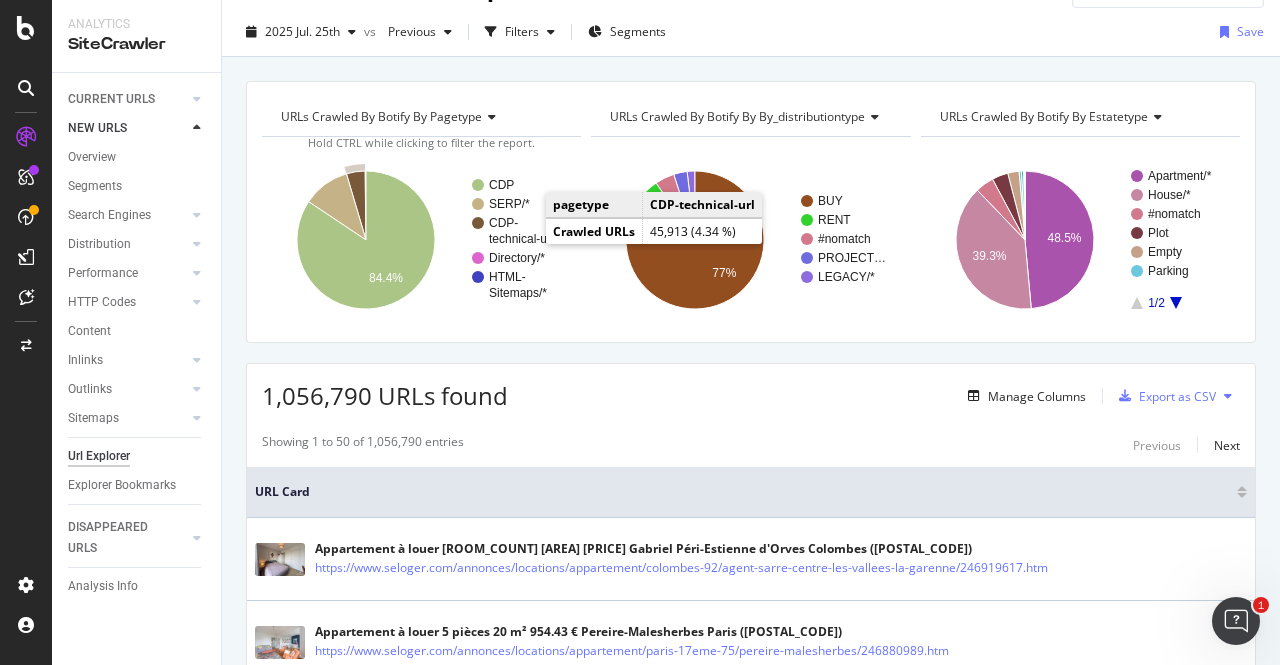 click on "technical-url" 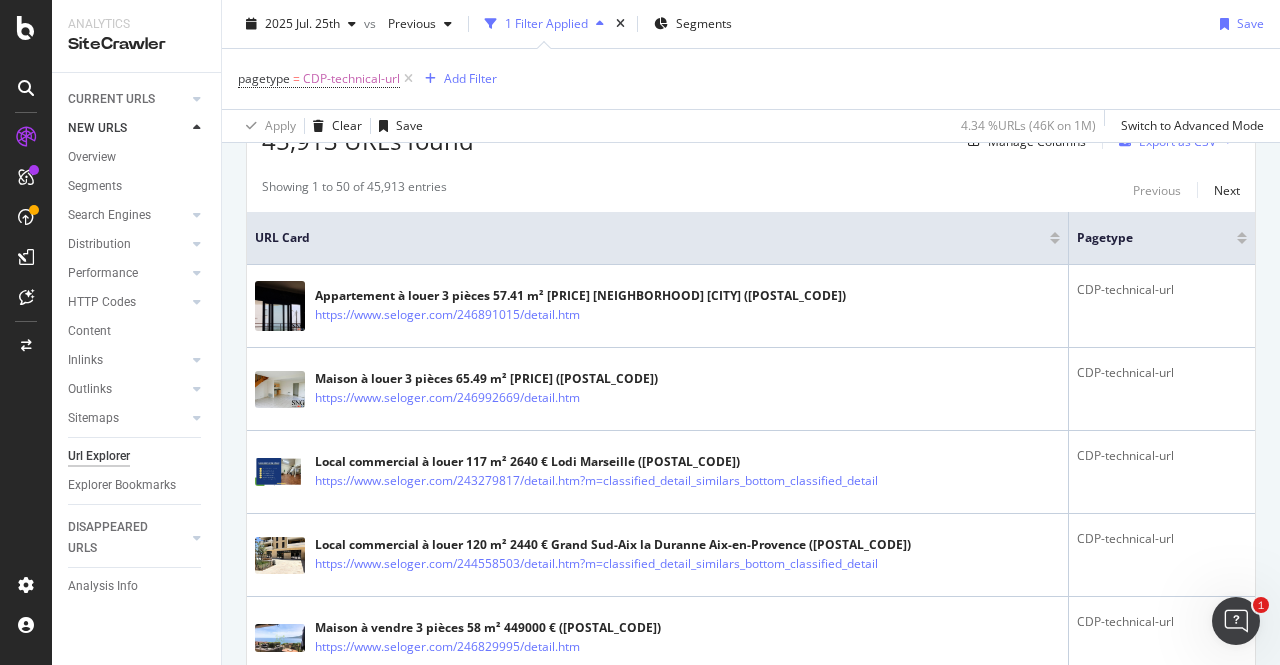 scroll, scrollTop: 393, scrollLeft: 0, axis: vertical 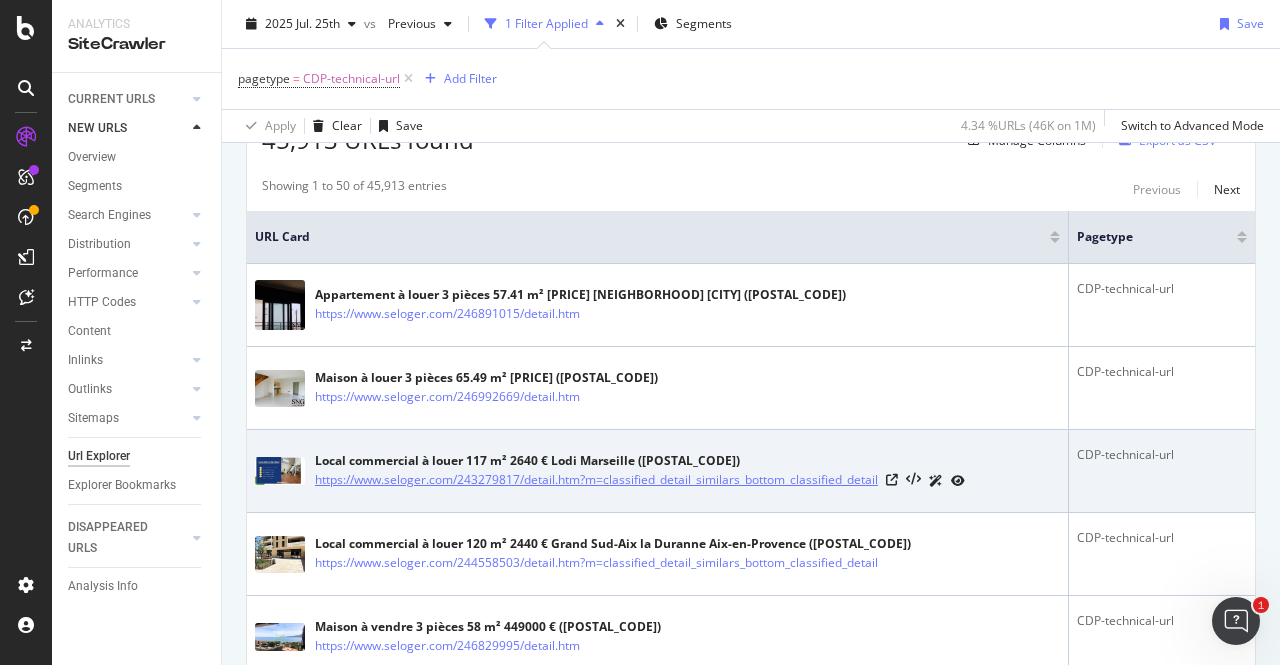click on "https://www.seloger.com/243279817/detail.htm?m=classified_detail_similars_bottom_classified_detail" at bounding box center [596, 480] 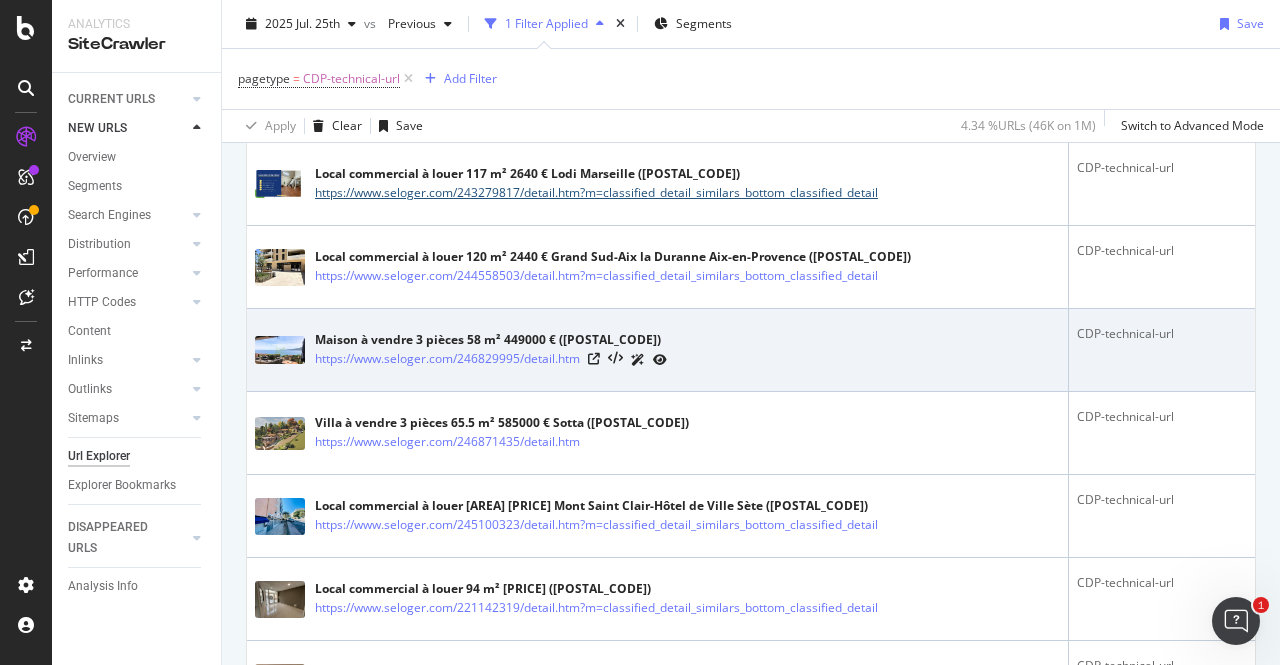 scroll, scrollTop: 681, scrollLeft: 0, axis: vertical 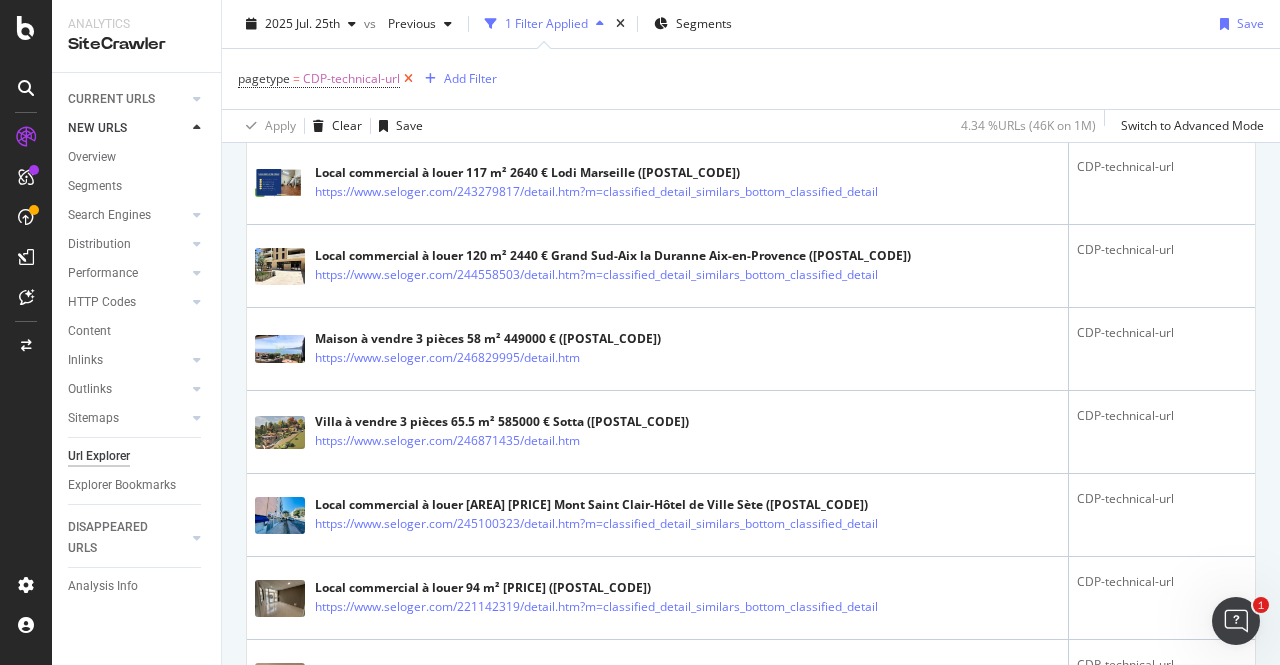 click at bounding box center (408, 79) 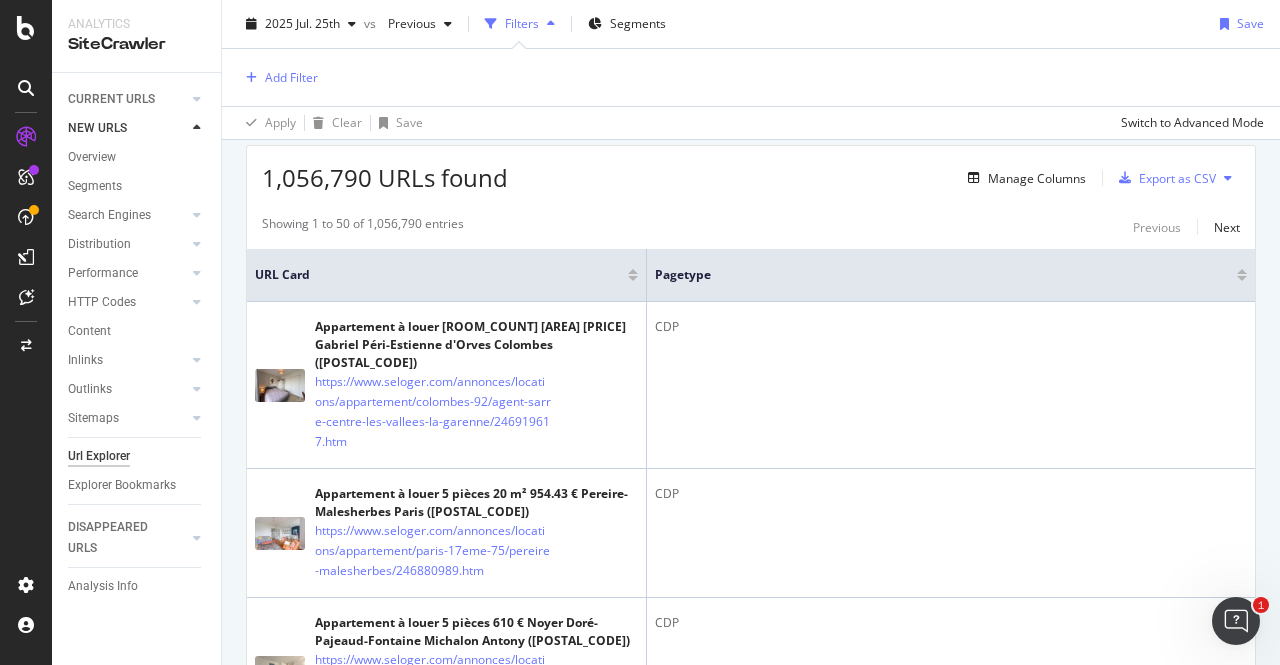 scroll, scrollTop: 0, scrollLeft: 0, axis: both 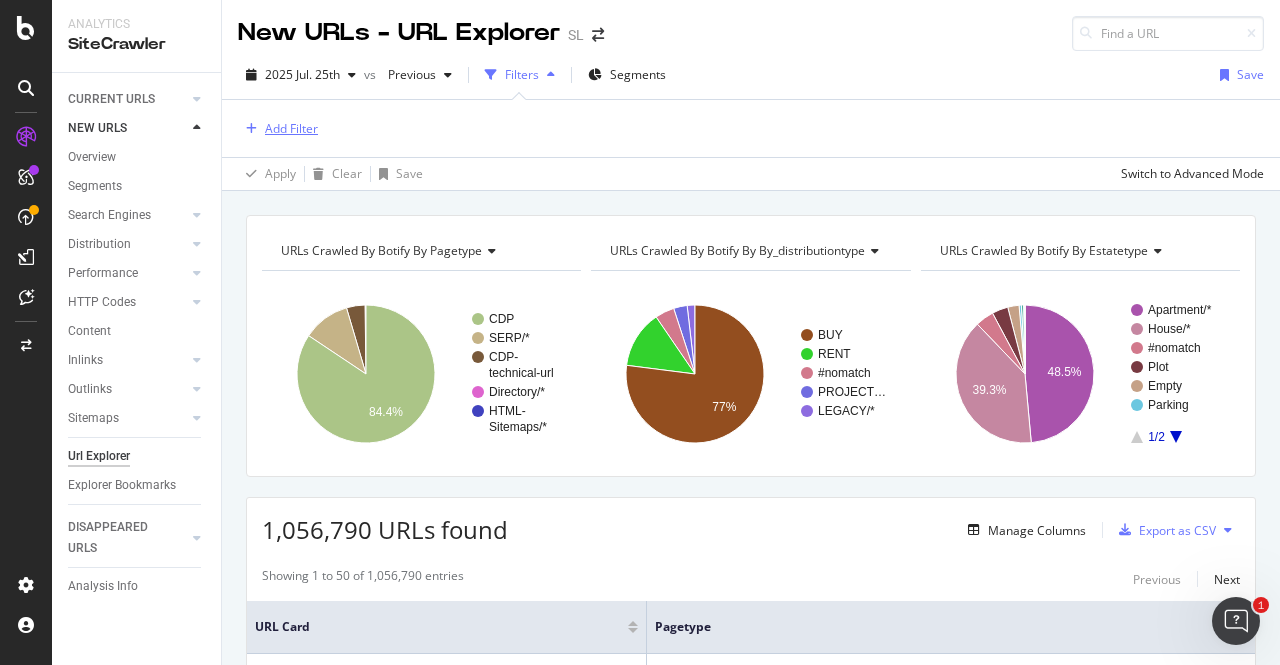 click on "Add Filter" at bounding box center (278, 129) 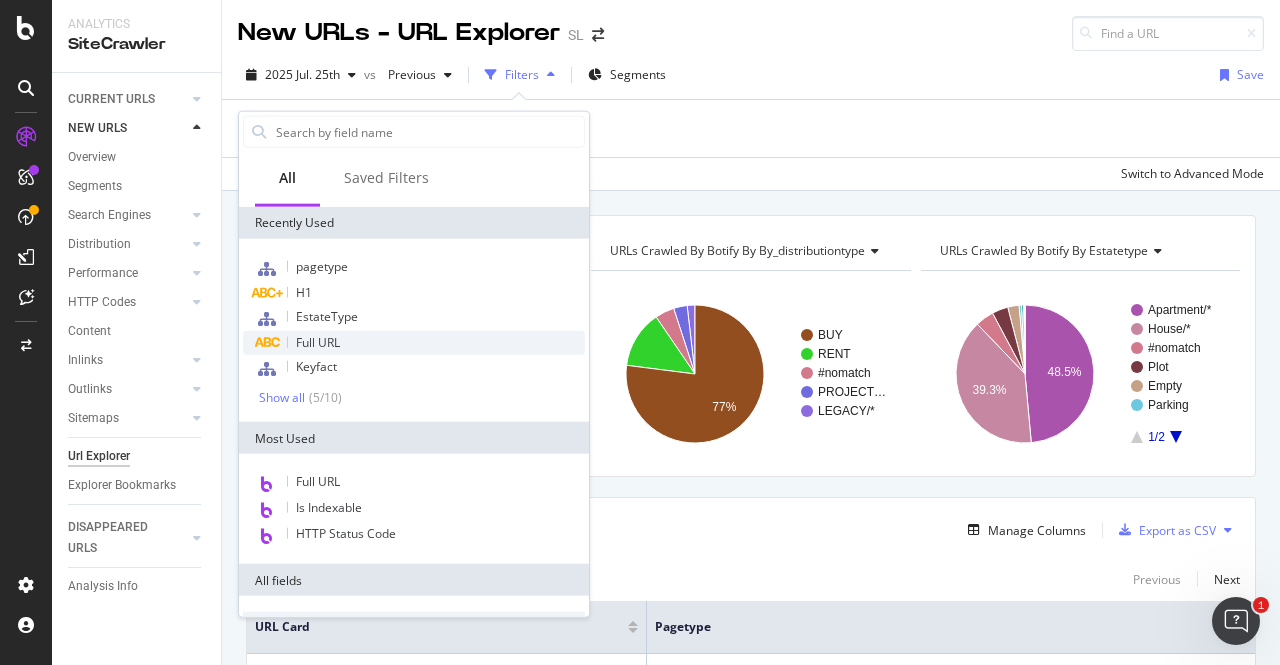 click on "Full URL" at bounding box center (318, 342) 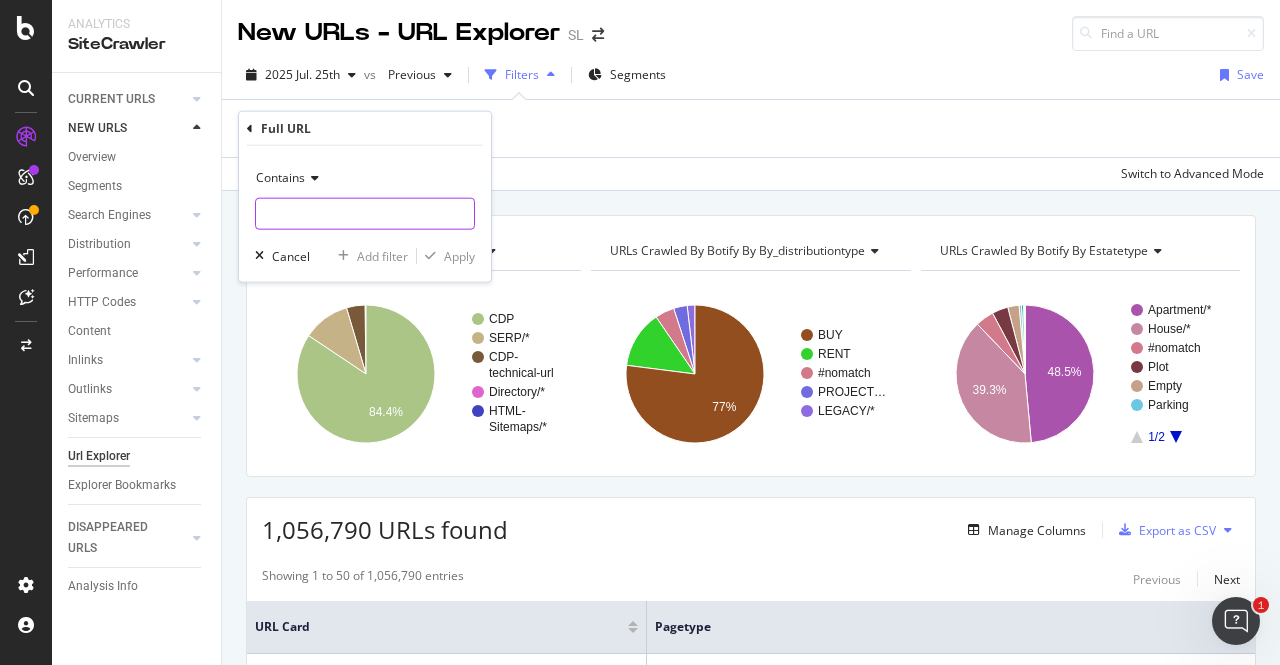 click at bounding box center (365, 214) 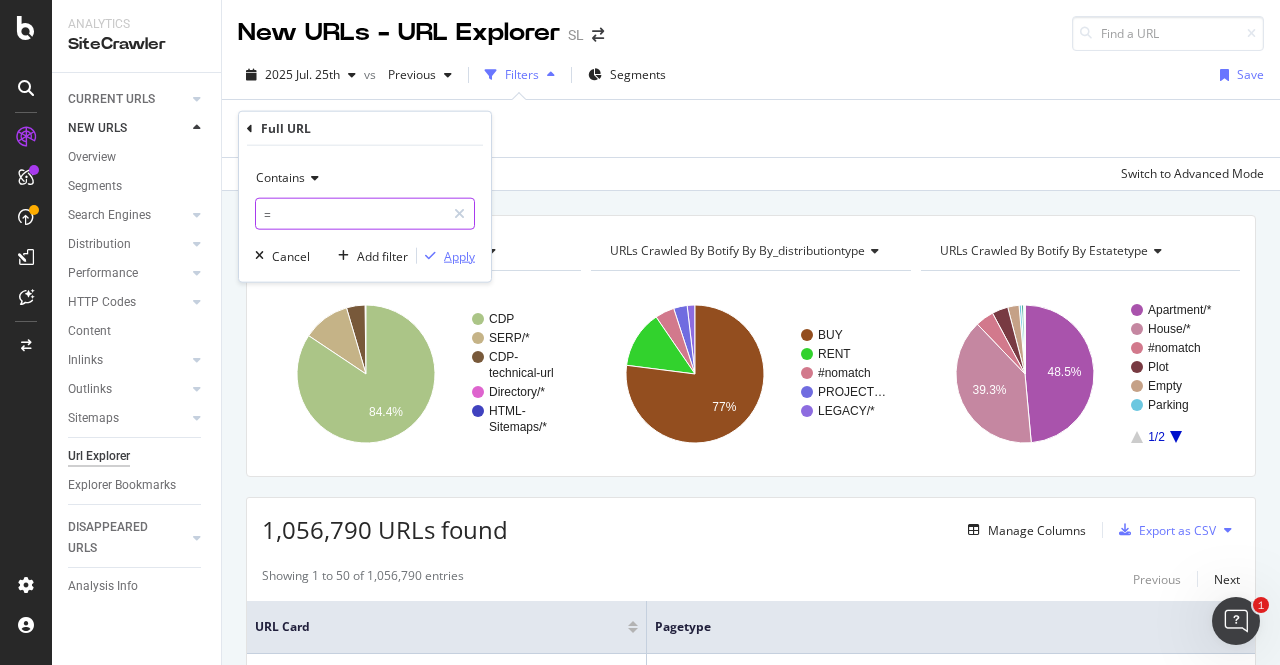 type on "=" 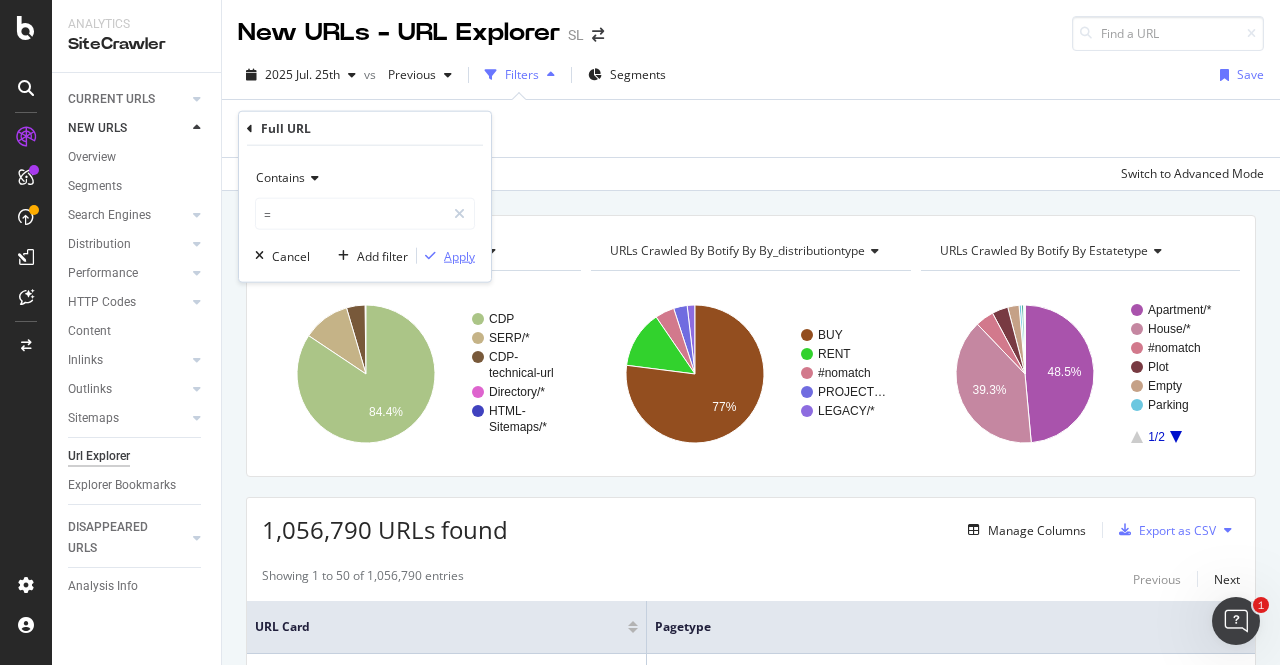click on "Apply" at bounding box center [459, 255] 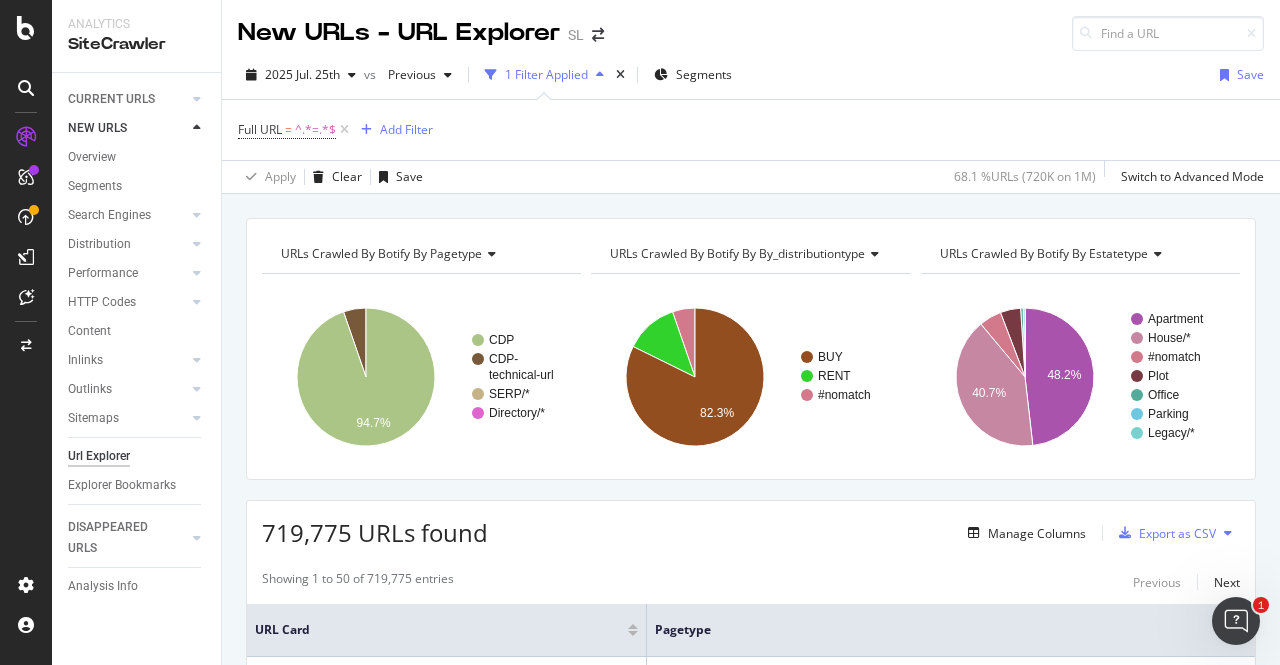 scroll, scrollTop: 380, scrollLeft: 0, axis: vertical 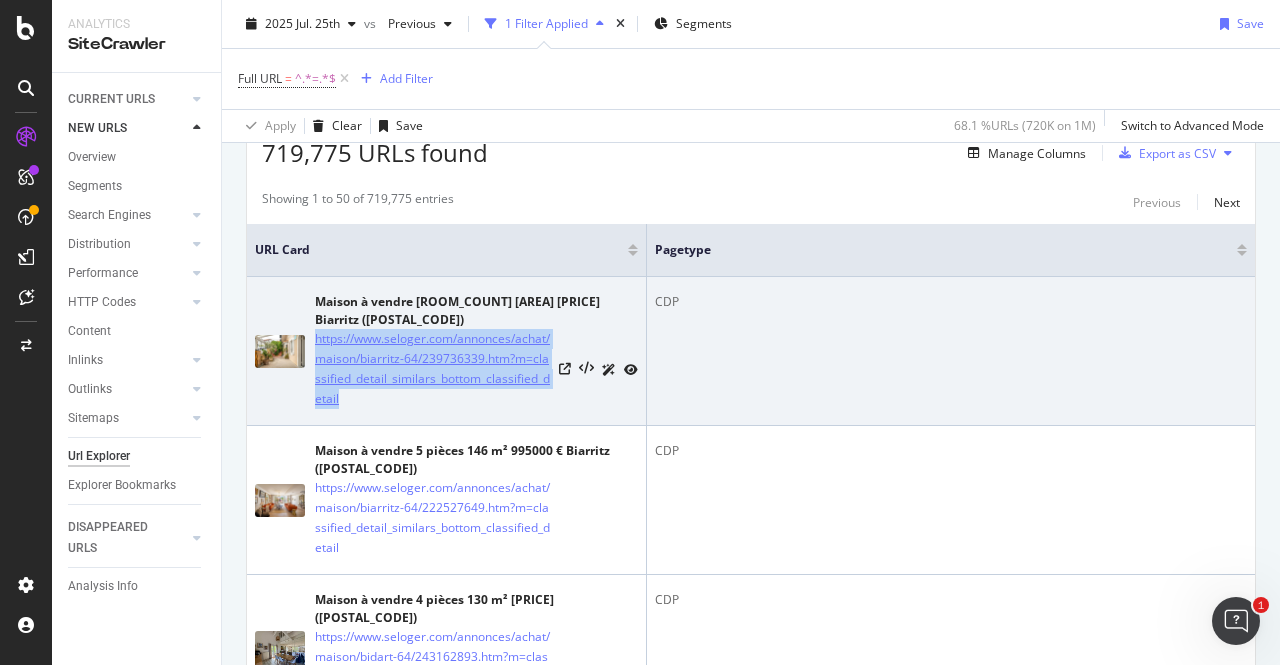 drag, startPoint x: 312, startPoint y: 335, endPoint x: 362, endPoint y: 406, distance: 86.83893 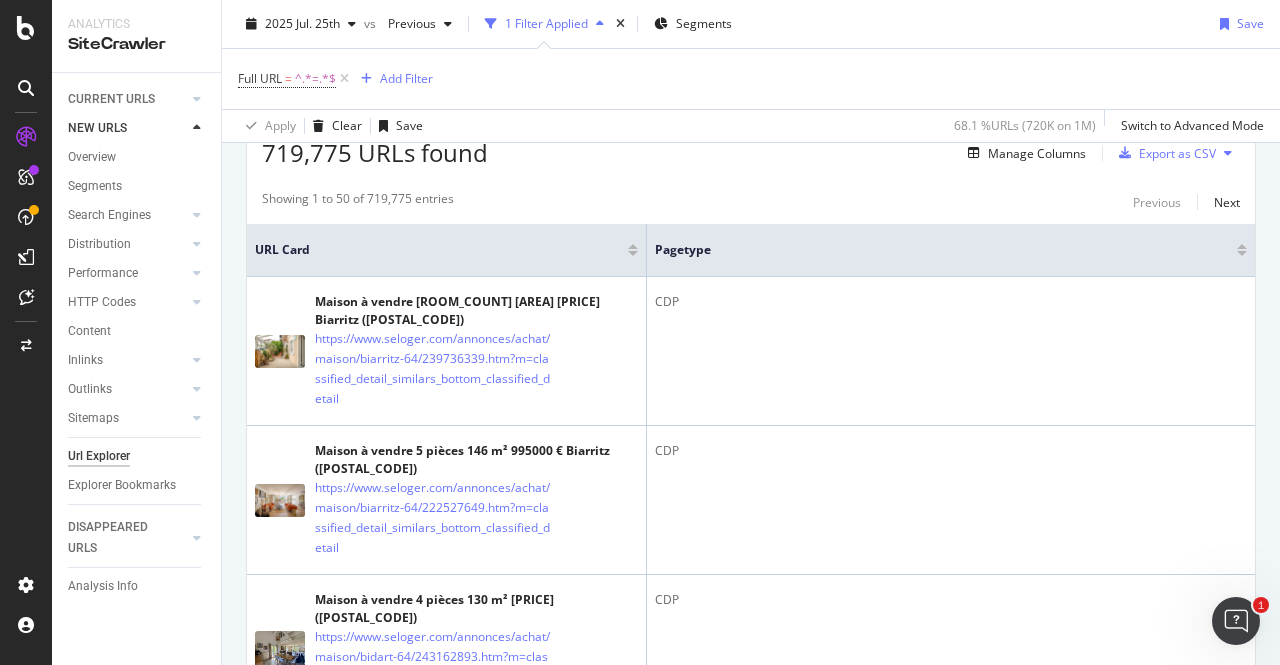 click on "Maison à vendre 5 pièces 150 m² 997000 € Biarritz ([POSTAL_CODE]) https://www.seloger.com/annonces/achat/maison/biarritz-64/239736339.htm?m=classified_detail_similars_bottom_classified_detail CDP Maison à vendre 5 pièces 146 m² 995000 € Biarritz ([POSTAL_CODE]) https://www.seloger.com/annonces/achat/maison/biarritz-64/222527649.htm?m=classified_detail_similars_bottom_classified_detail CDP Maison à vendre 4 pièces 130 m² 1071000 € Bidart ([POSTAL_CODE]) https://www.seloger.com/annonces/achat/maison/bidart-64/243162893.htm?m=classified_detail_similars_bottom_classified_detail CDP https://www.seloger.com/annonces/achat/maison/anglet-64/chiberta/235835475.htm?m=classified_detail_similars_bottom_classified_detail CDP Maison à vendre 6 pièces 143 m² 950000 € Anglet ([POSTAL_CODE]) https://www.seloger.com/annonces/achat/maison/anglet-64/244543903.htm?m=classified_detail_similars_bottom_classified_detail CDP CDP CDP CDP CDP CDP CDP CDP CDP-technical-url CDP CDP" at bounding box center [751, 3934] 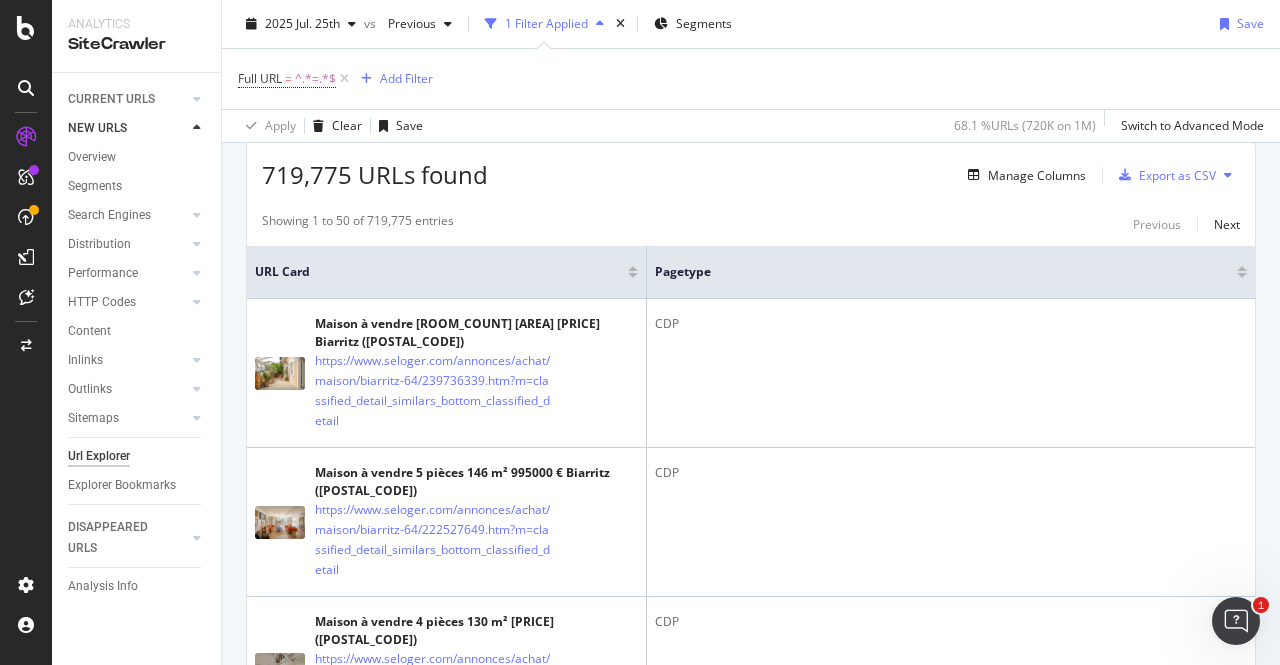 scroll, scrollTop: 357, scrollLeft: 0, axis: vertical 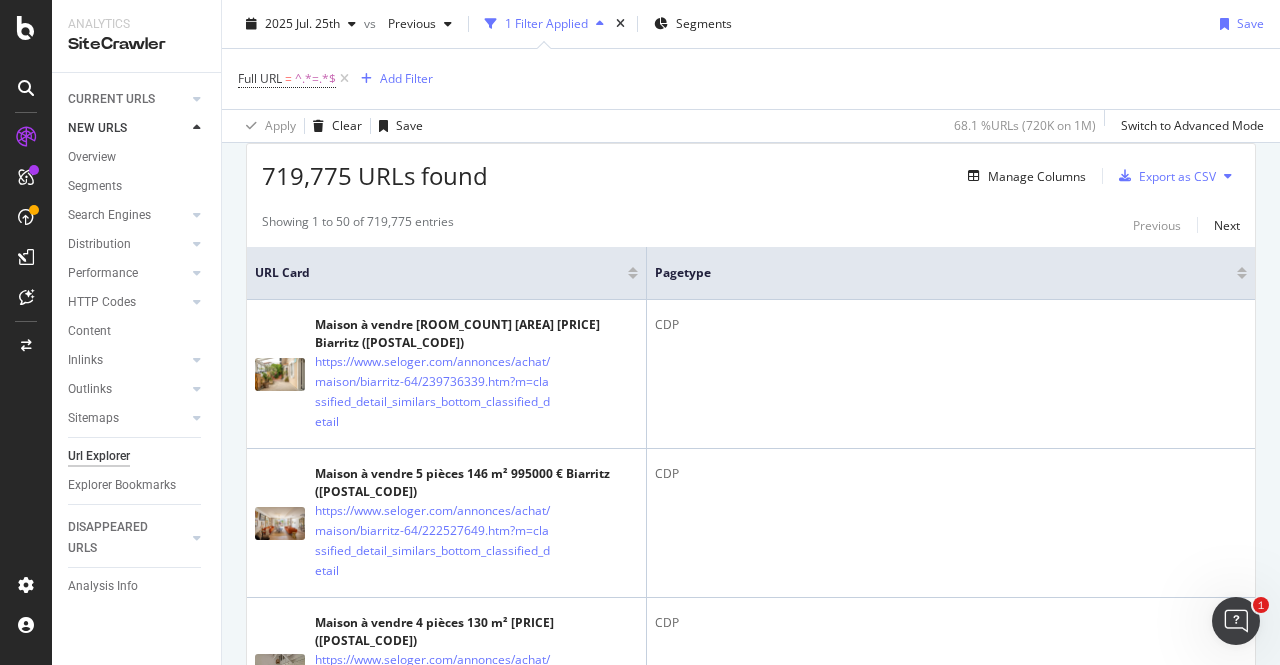 drag, startPoint x: 504, startPoint y: 363, endPoint x: 686, endPoint y: 54, distance: 358.6154 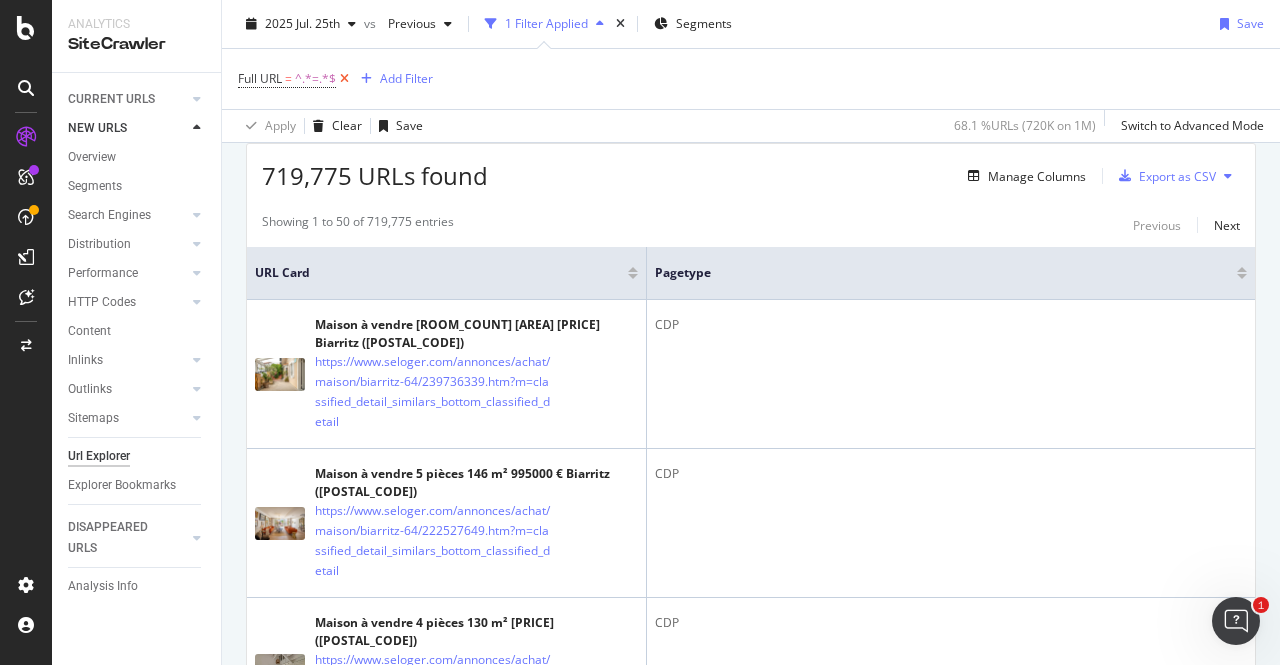 click at bounding box center (344, 79) 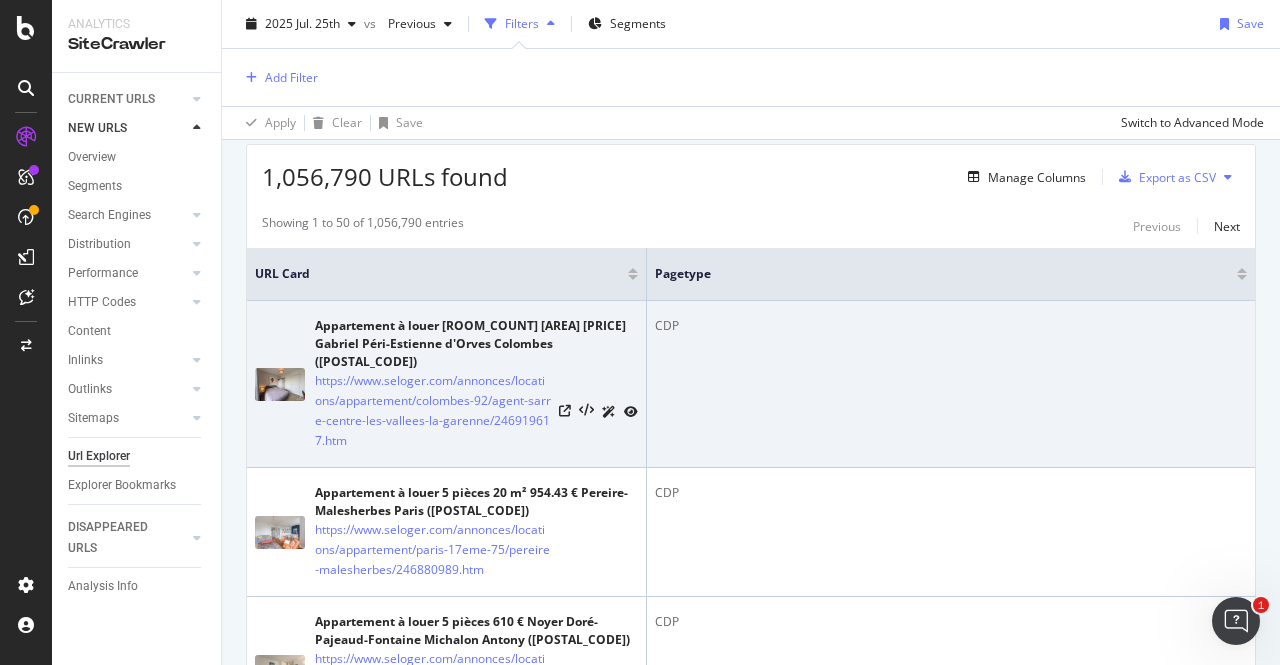 scroll, scrollTop: 0, scrollLeft: 0, axis: both 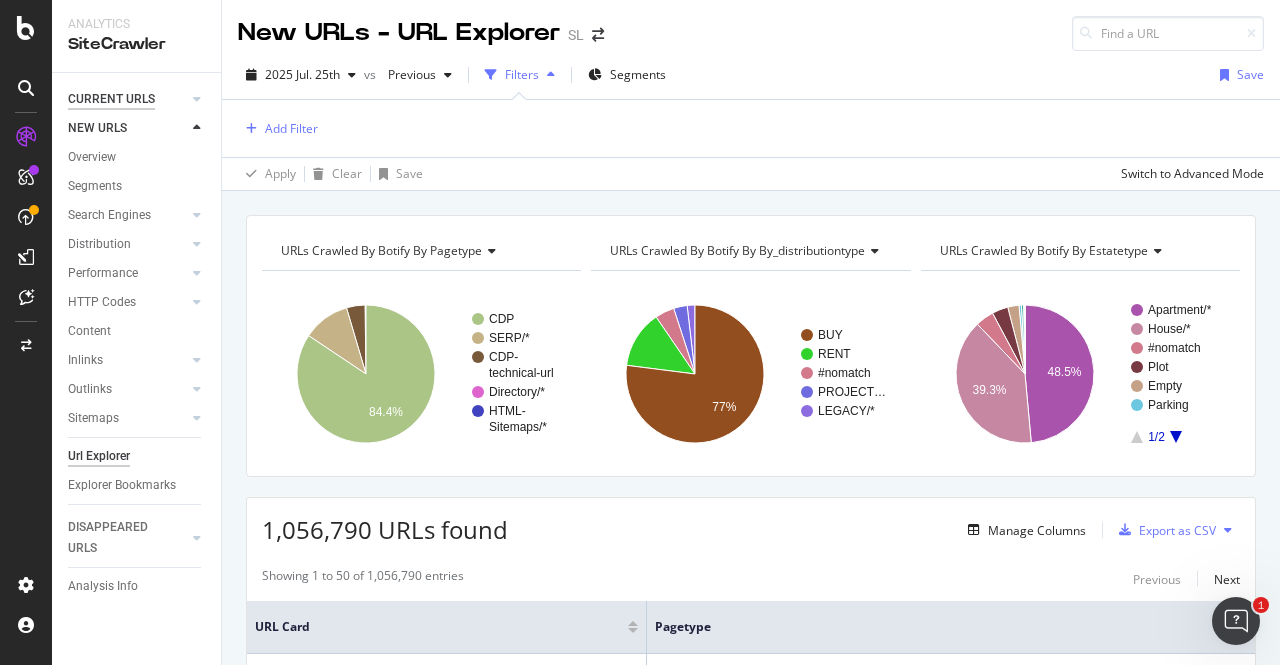 click on "CURRENT URLS" at bounding box center [111, 99] 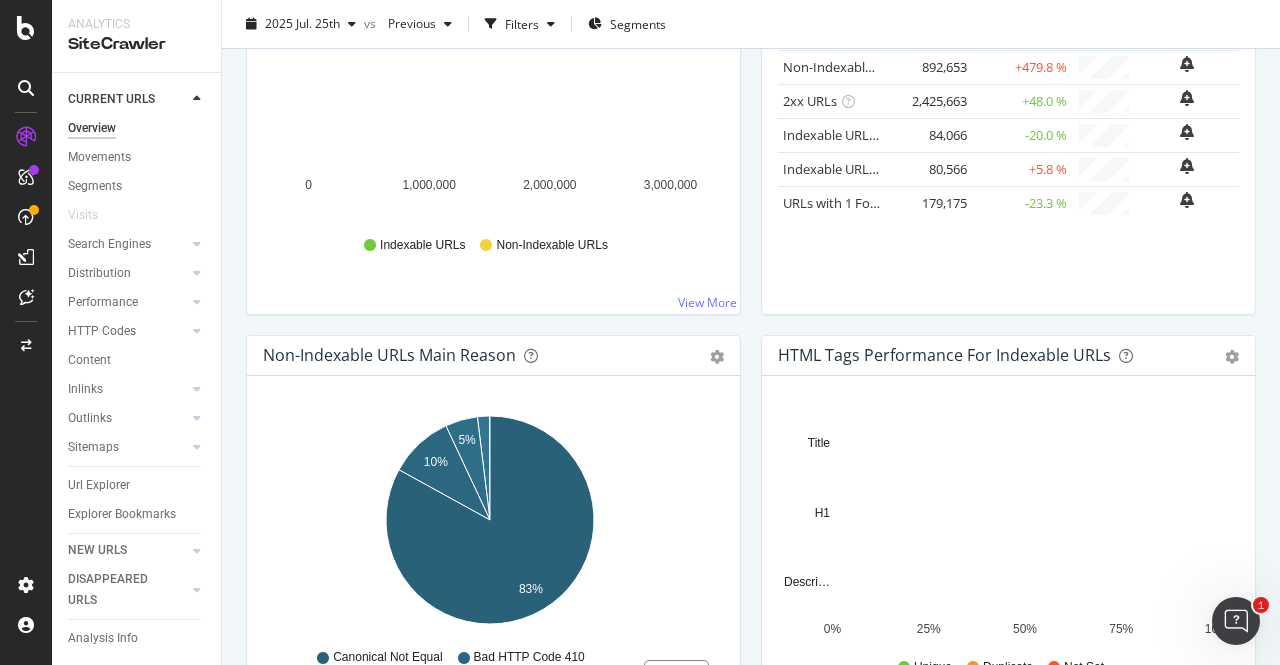 scroll, scrollTop: 0, scrollLeft: 0, axis: both 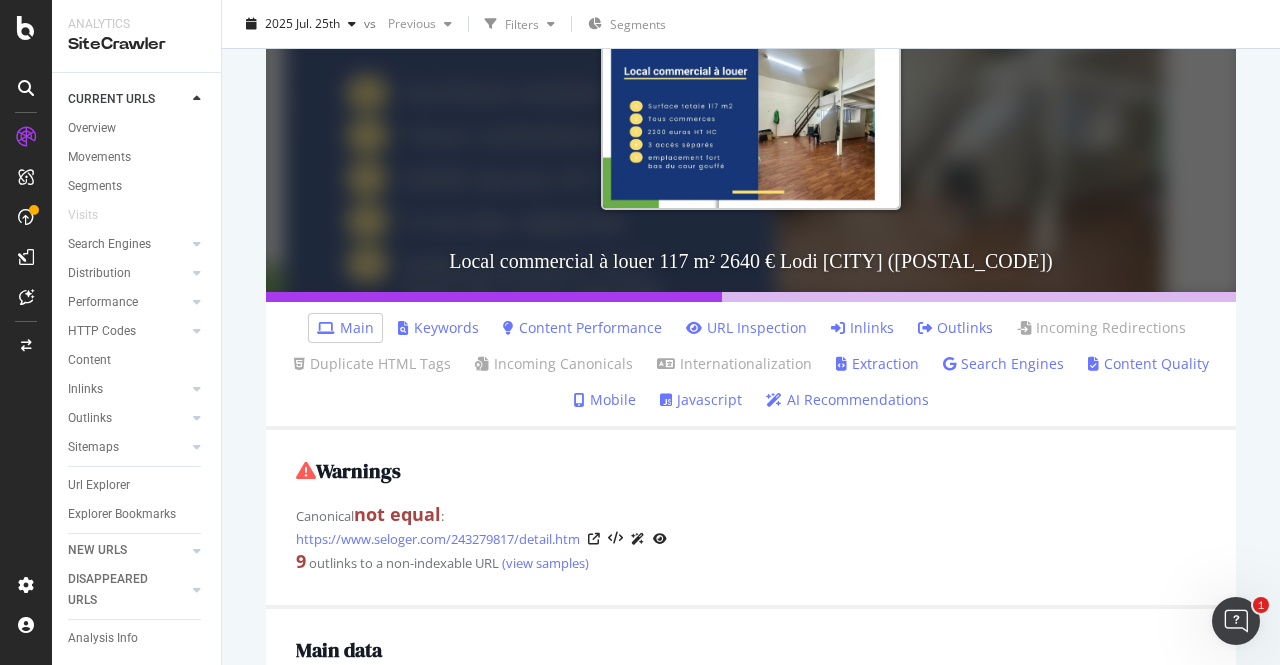click on "Inlinks" at bounding box center [862, 328] 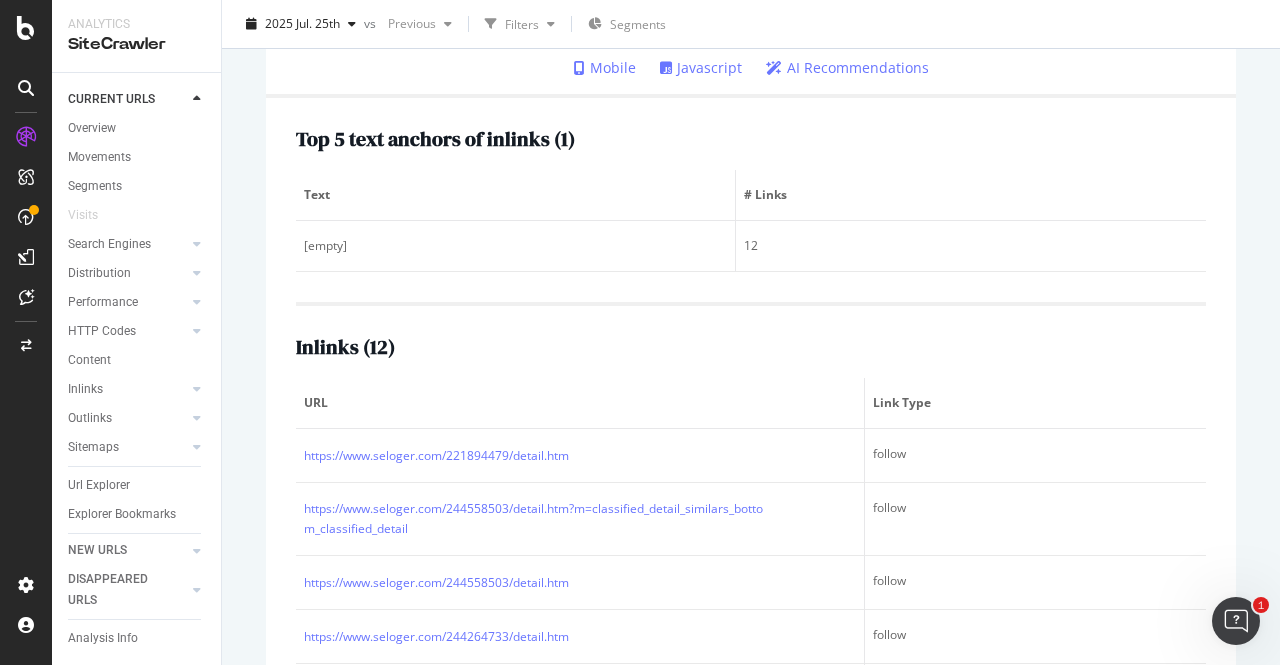 scroll, scrollTop: 576, scrollLeft: 0, axis: vertical 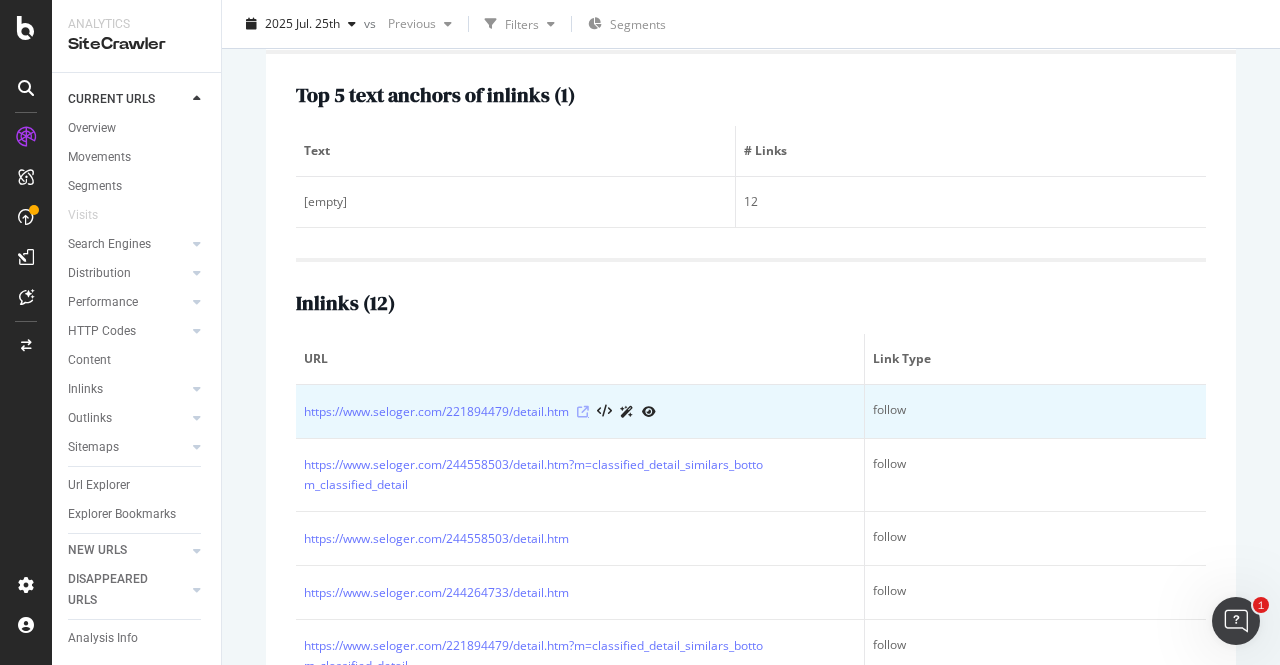 click at bounding box center (583, 412) 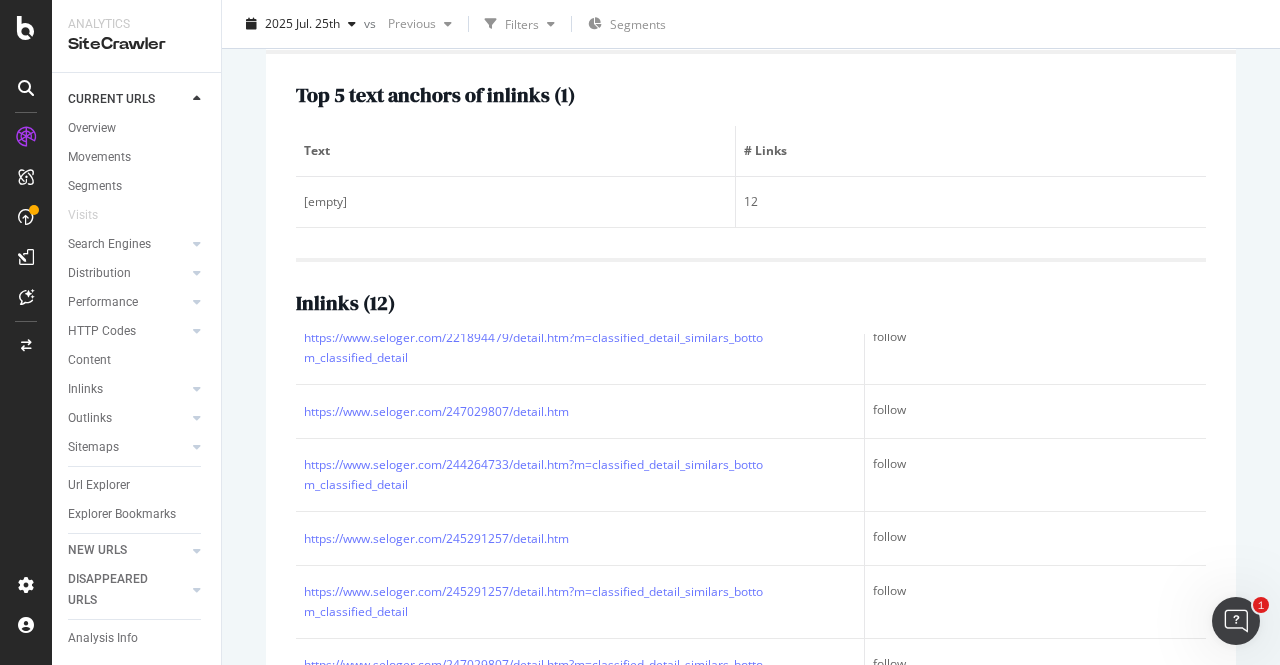 scroll, scrollTop: 308, scrollLeft: 0, axis: vertical 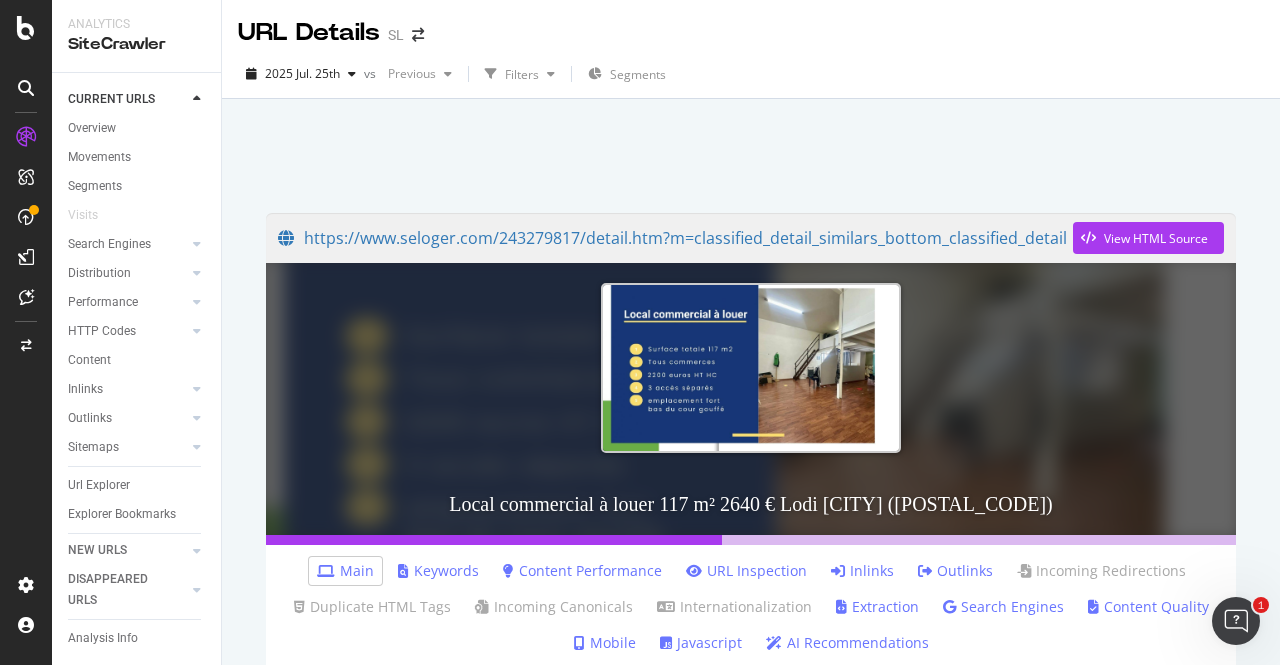 click on "https://www.seloger.com/243279817/detail.htm?m=classified_detail_similars_bottom_classified_detail View HTML Source Local commercial à louer 117 m² 2640 € Lodi Marseille (13006) Main Keywords Content Performance URL Inspection Inlinks Outlinks Incoming Redirections Duplicate HTML Tags Incoming Canonicals Internationalization Extraction Search Engines Content Quality Mobile Javascript AI Recommendations  Warnings Canonical  not equal :   https://www.seloger.com/243279817/detail.htm 9   outlinks to a non-indexable URL   (view samples) Main data Date Crawled 2025-07-25 23:07:00 Is Indexable No pagetype CDP-technical-url by_distributiontype #nomatch Zone fr,https,www.seloger.com Internal Pagerank 4.7 Internal Pagerank Position 85,267 HTML Load Time 488 ms Content Byte Size 415,546 HTTP Status Code 200 Depth 3 Redirects to URL not set Incoming redirections 0 Canonical Points to Self No   https://www.seloger.com/243279817/detail.htm In Sitemaps No Has incoming or outgoing Hreflangs No No No Content 1 Title   1" at bounding box center [751, 1848] 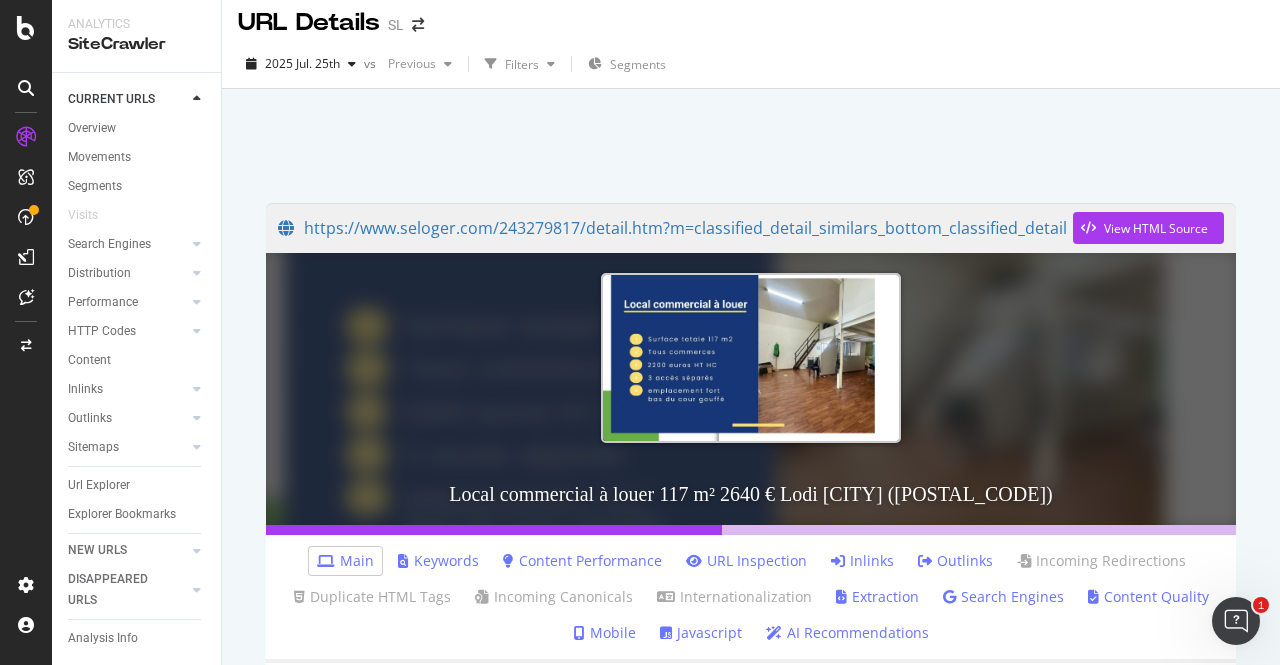 scroll, scrollTop: 11, scrollLeft: 0, axis: vertical 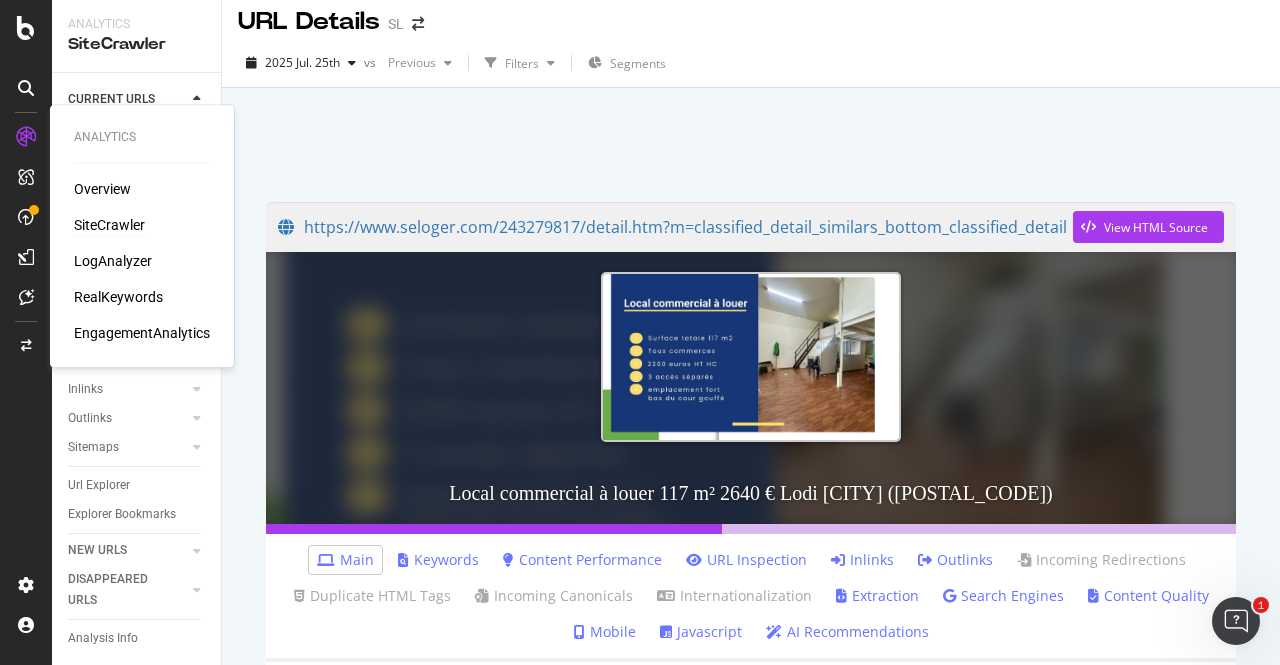 click on "SiteCrawler" at bounding box center (109, 225) 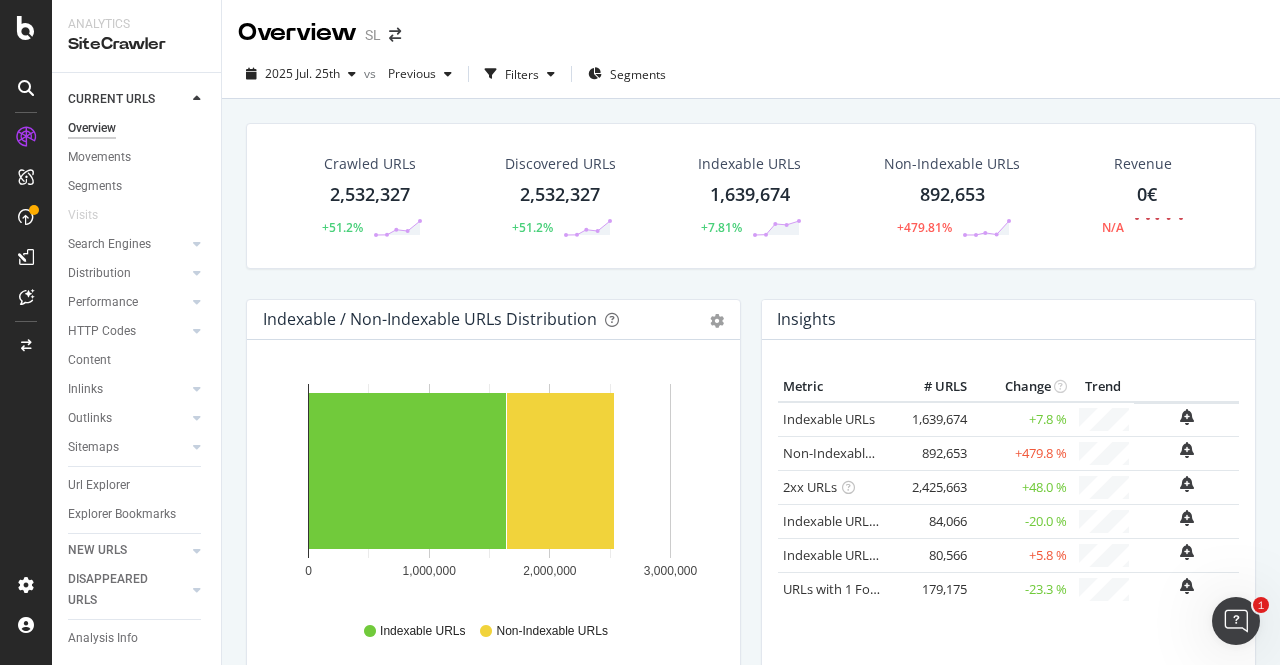 click on "Crawled URLs 2,532,327 +51.2% Discovered URLs 2,532,327 +51.2% Indexable URLs 1,639,674 +7.81% Non-Indexable URLs 892,653 +479.81% Revenue 0€ N/A" at bounding box center [751, 211] 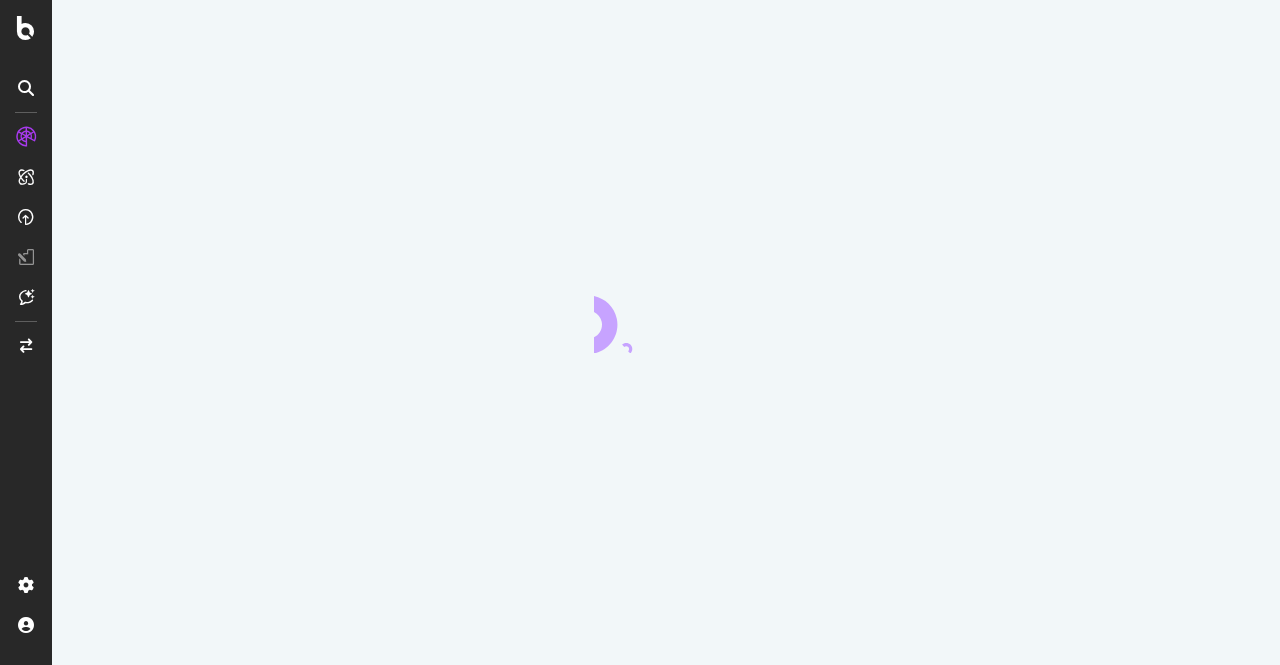 scroll, scrollTop: 0, scrollLeft: 0, axis: both 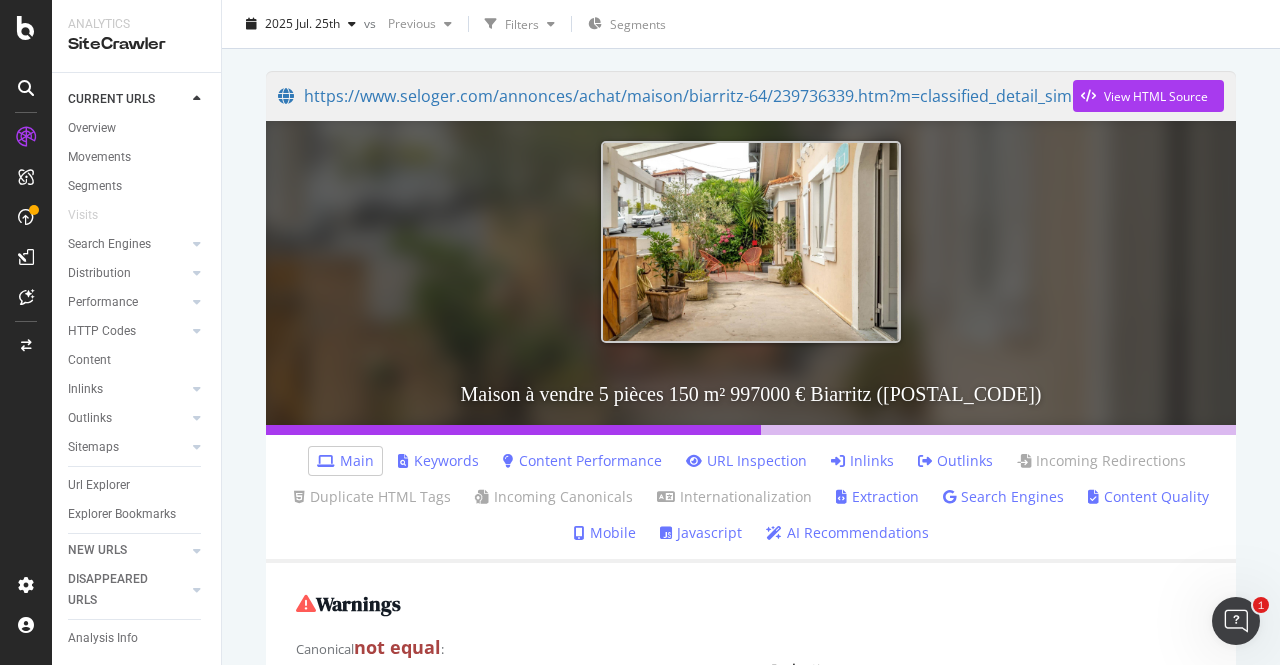 click on "Inlinks" at bounding box center [862, 461] 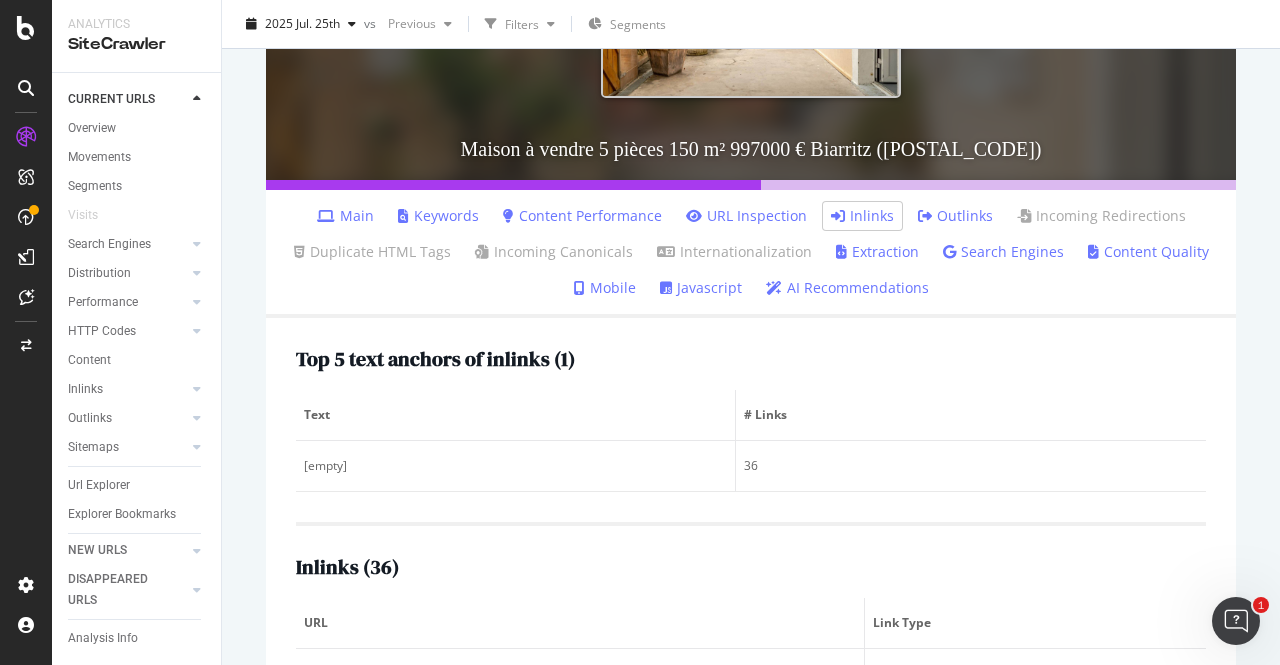 scroll, scrollTop: 587, scrollLeft: 0, axis: vertical 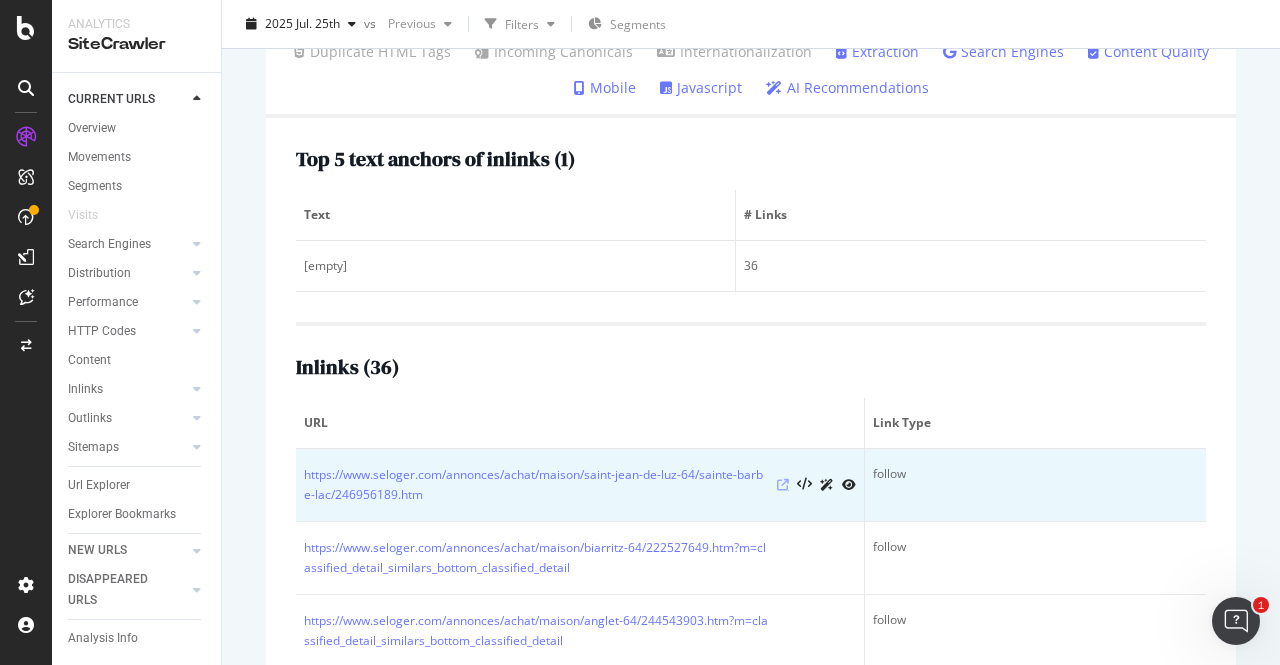 click at bounding box center (783, 485) 